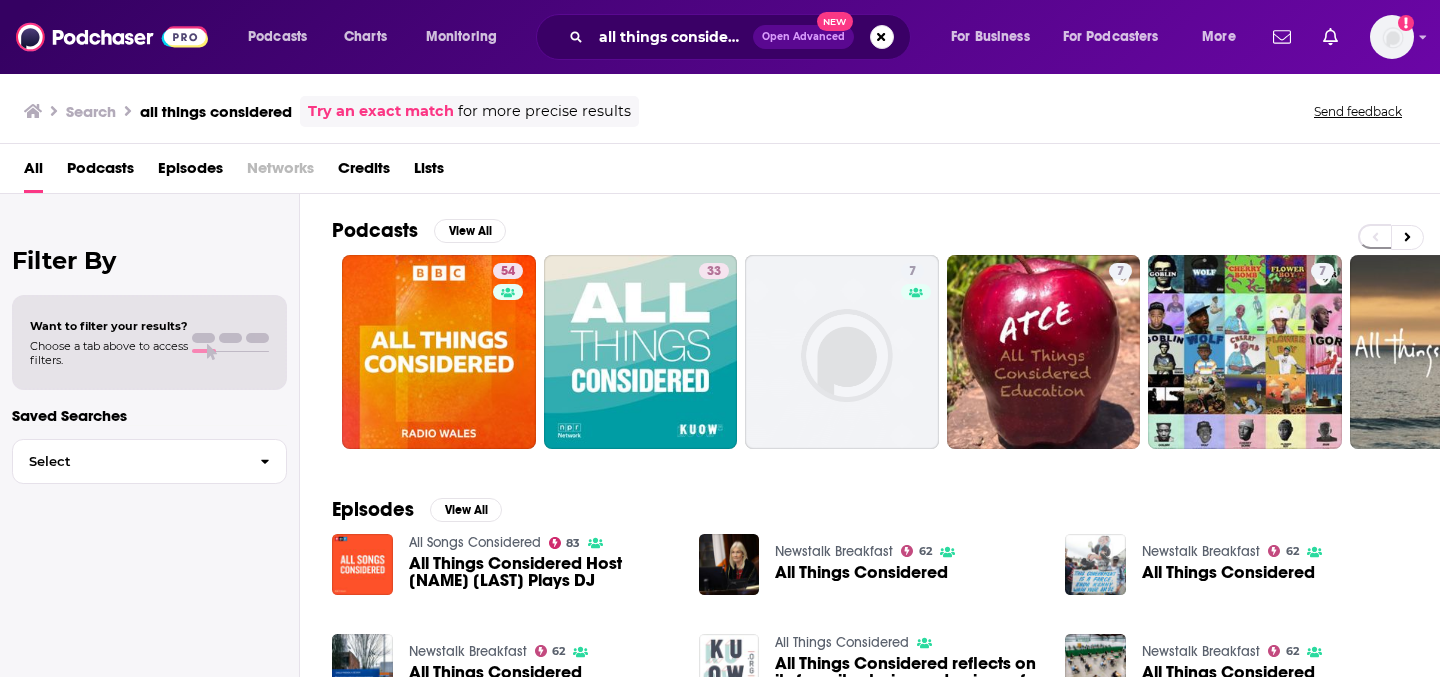 scroll, scrollTop: 0, scrollLeft: 0, axis: both 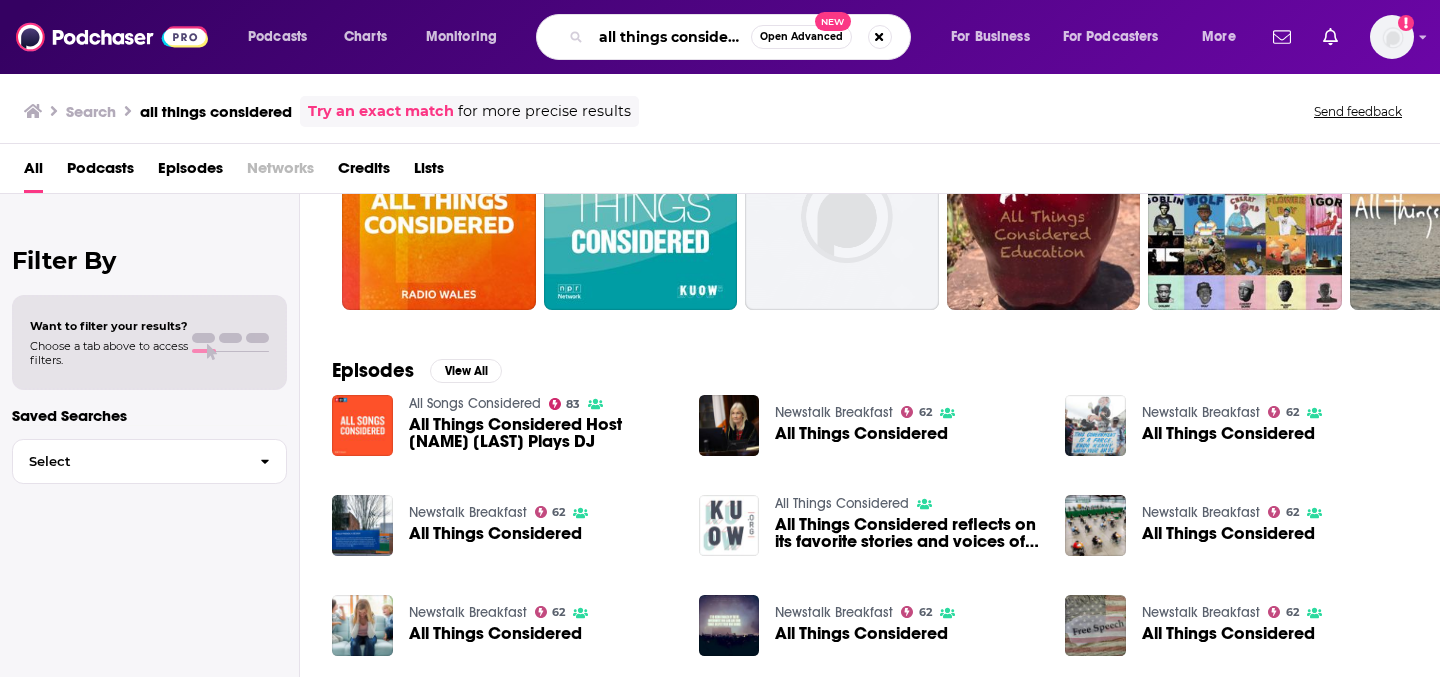 click on "all things considered" at bounding box center [671, 37] 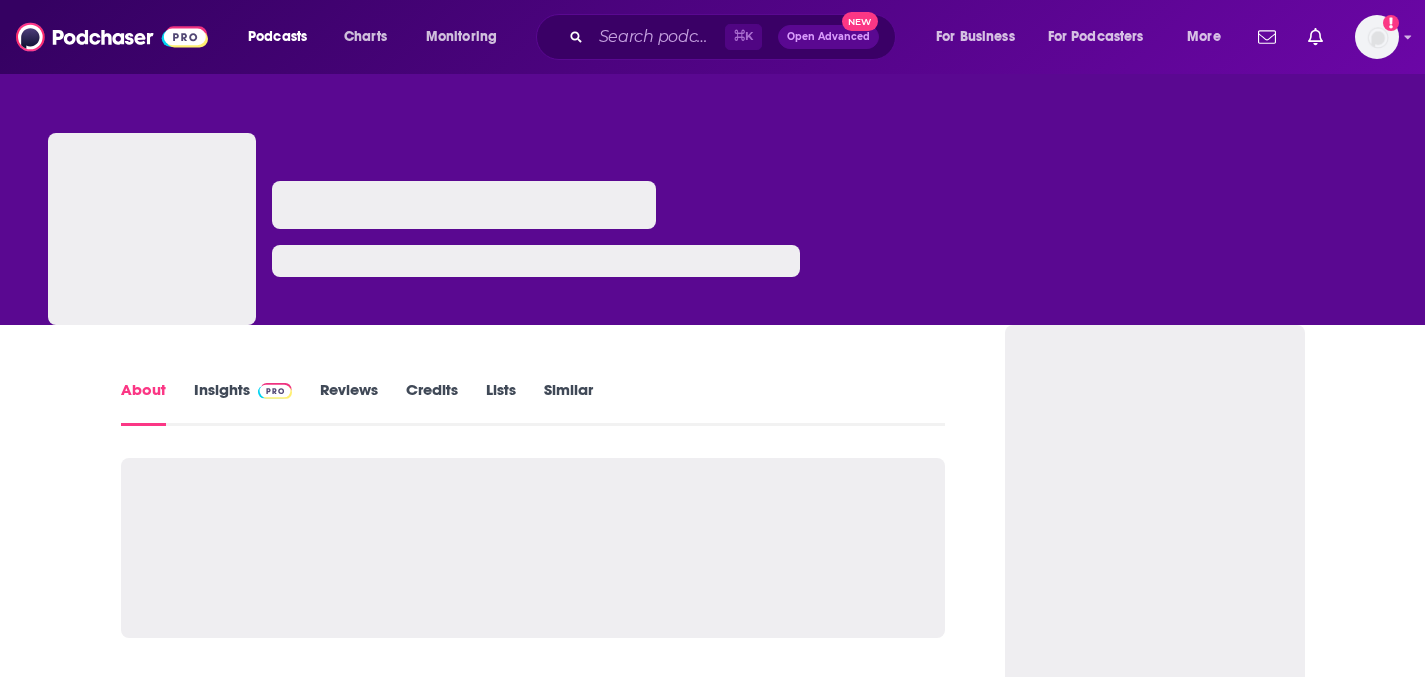 scroll, scrollTop: 0, scrollLeft: 0, axis: both 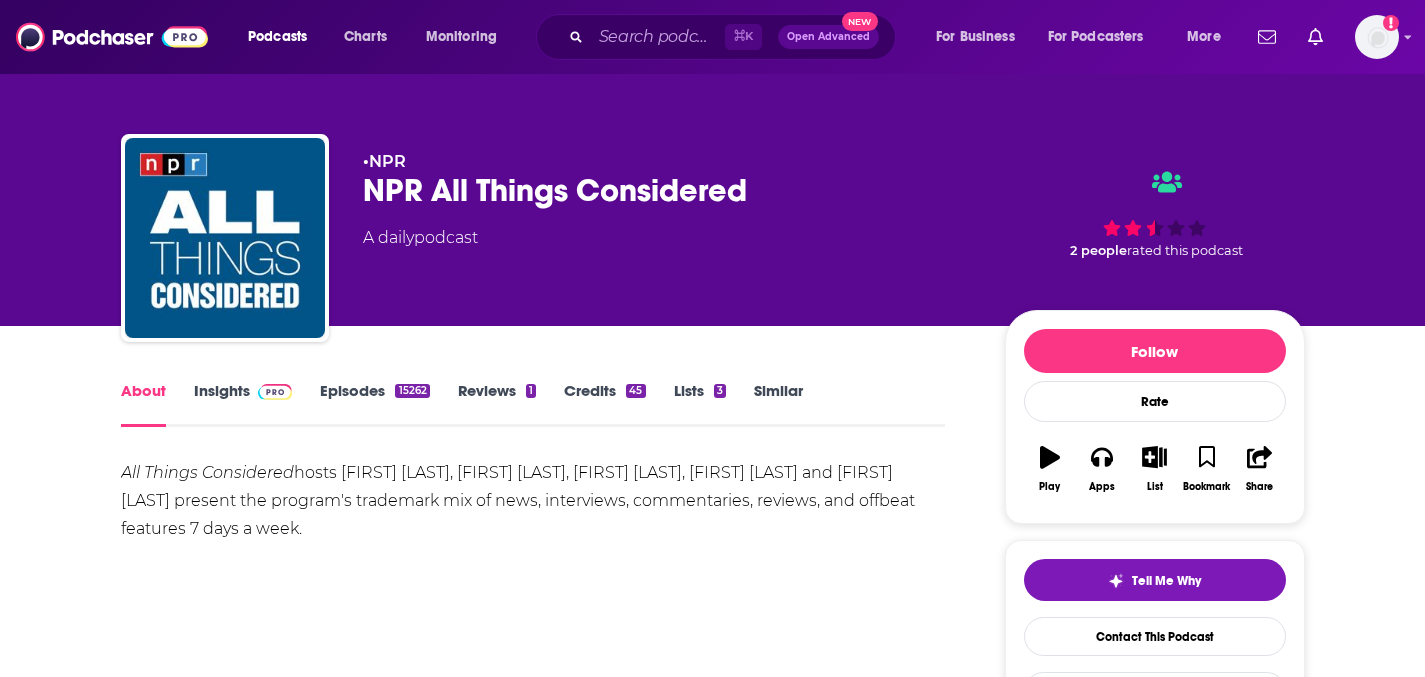 click on "About Insights Episodes 15262 Reviews 1 Credits 45 Lists 3 Similar" at bounding box center [533, 402] 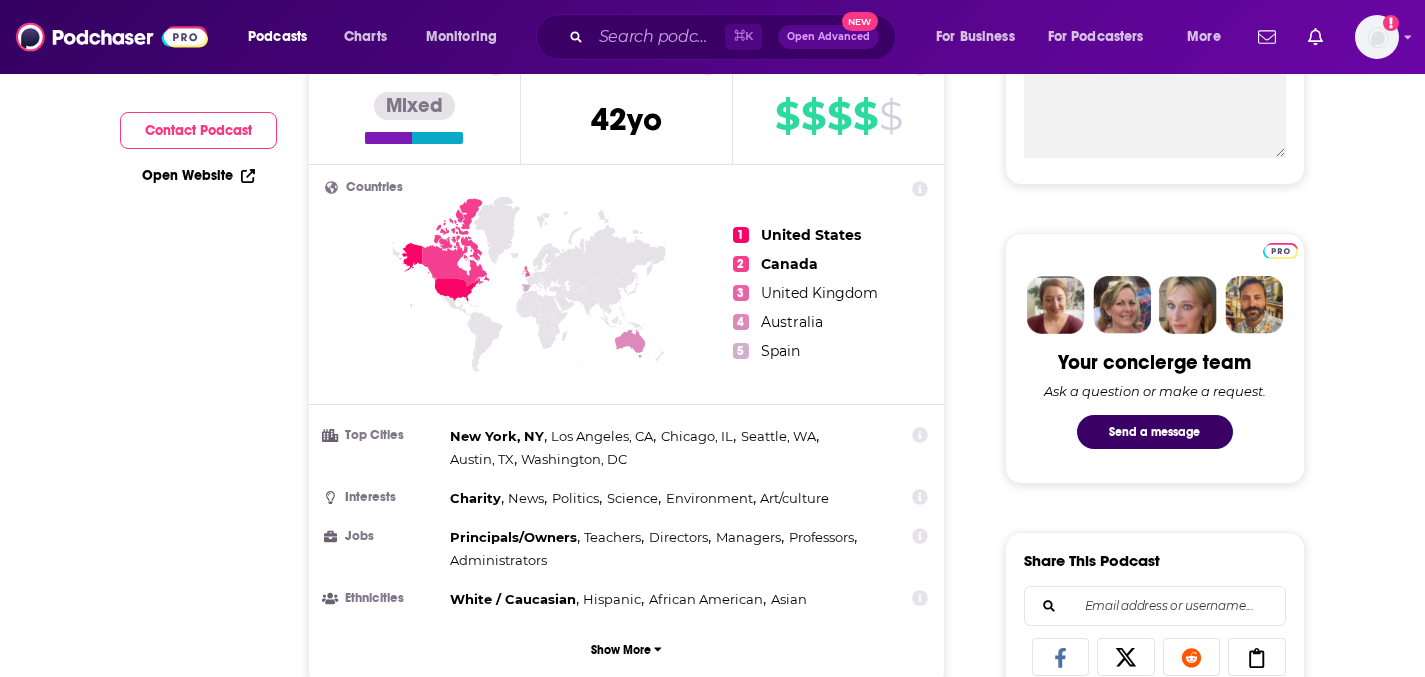 scroll, scrollTop: 356, scrollLeft: 0, axis: vertical 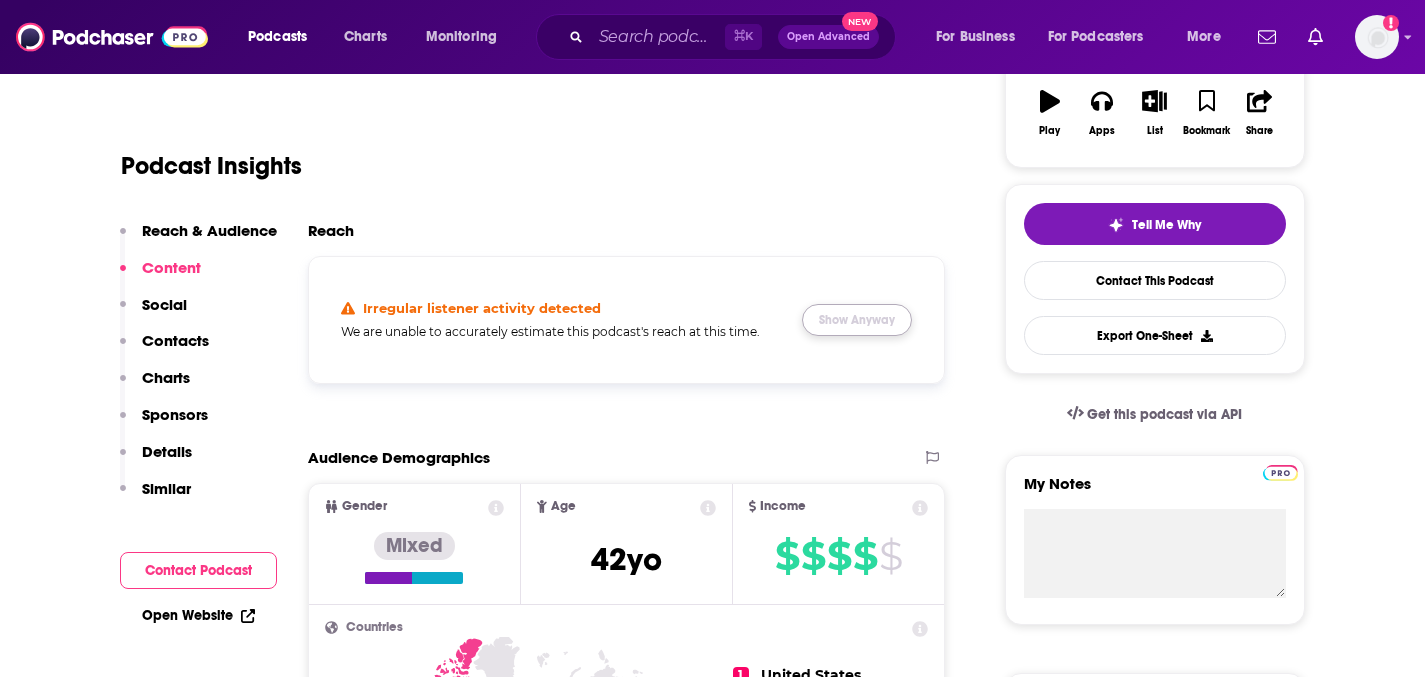 click on "Show Anyway" at bounding box center [857, 320] 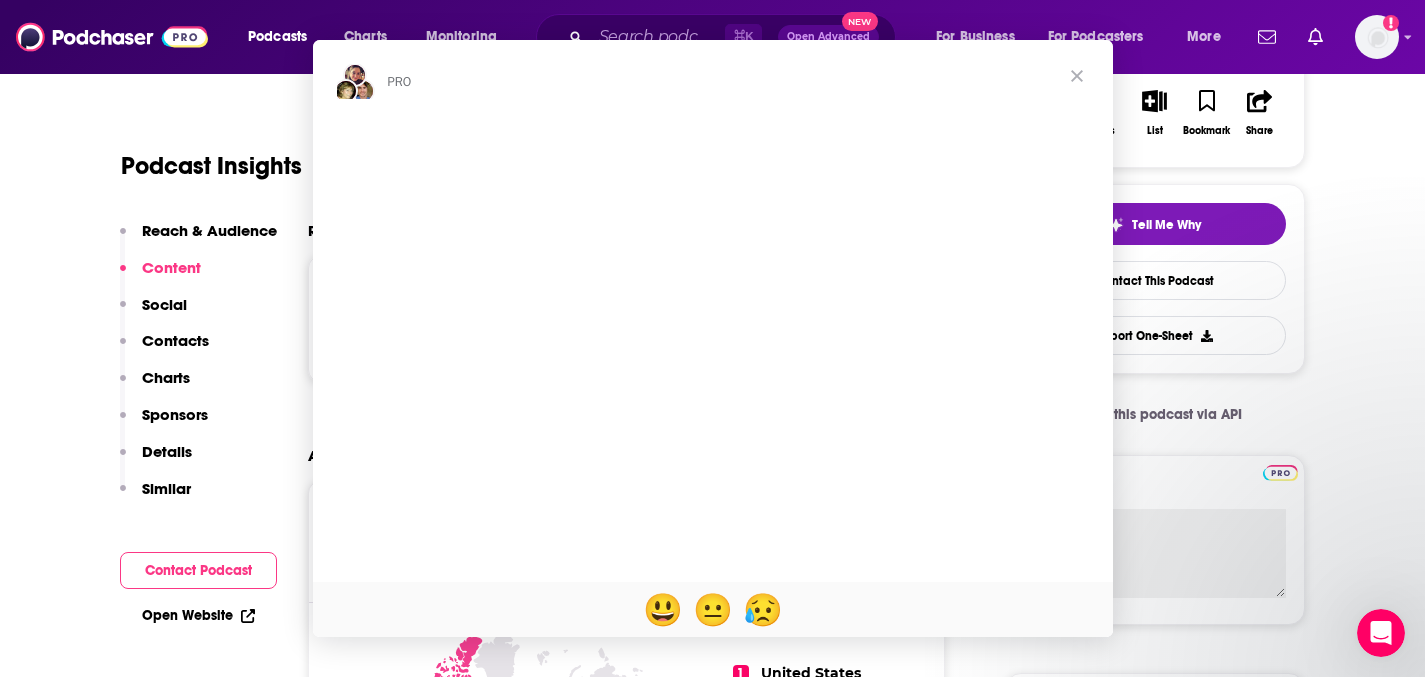 scroll, scrollTop: 0, scrollLeft: 0, axis: both 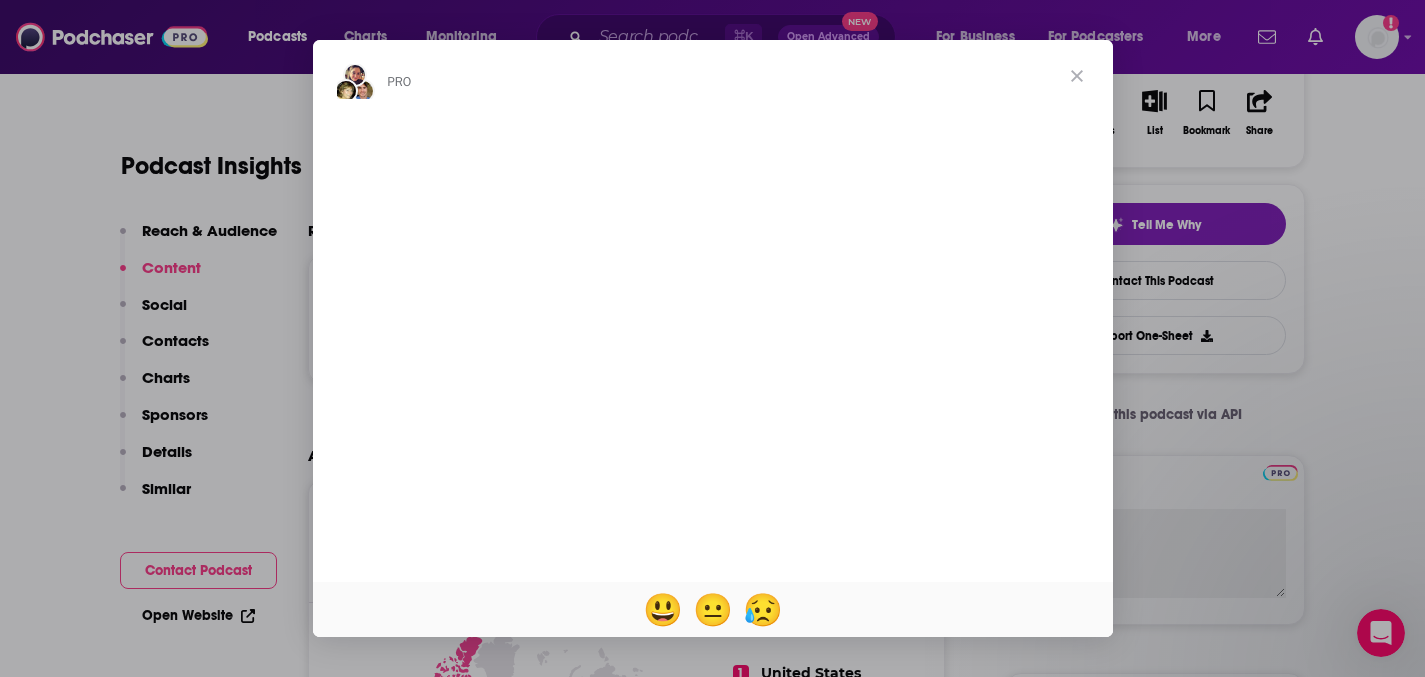 click at bounding box center [1077, 76] 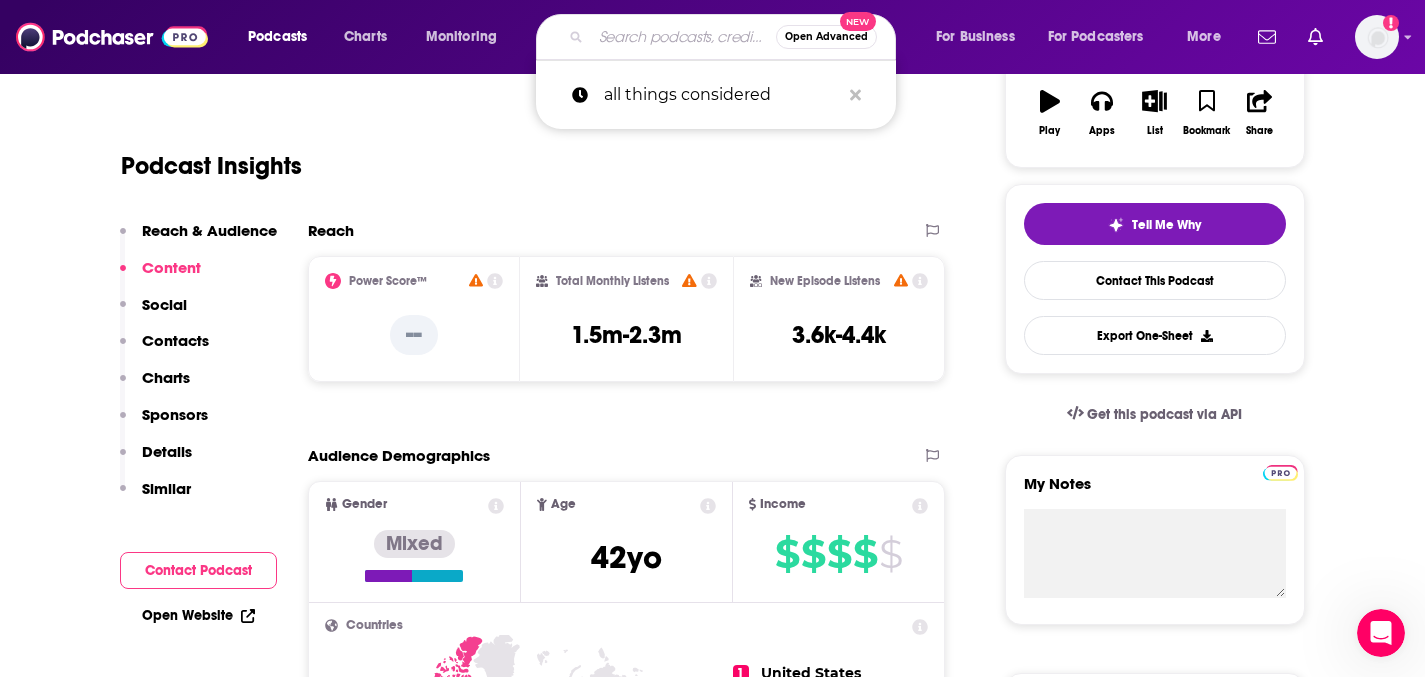 click at bounding box center (683, 37) 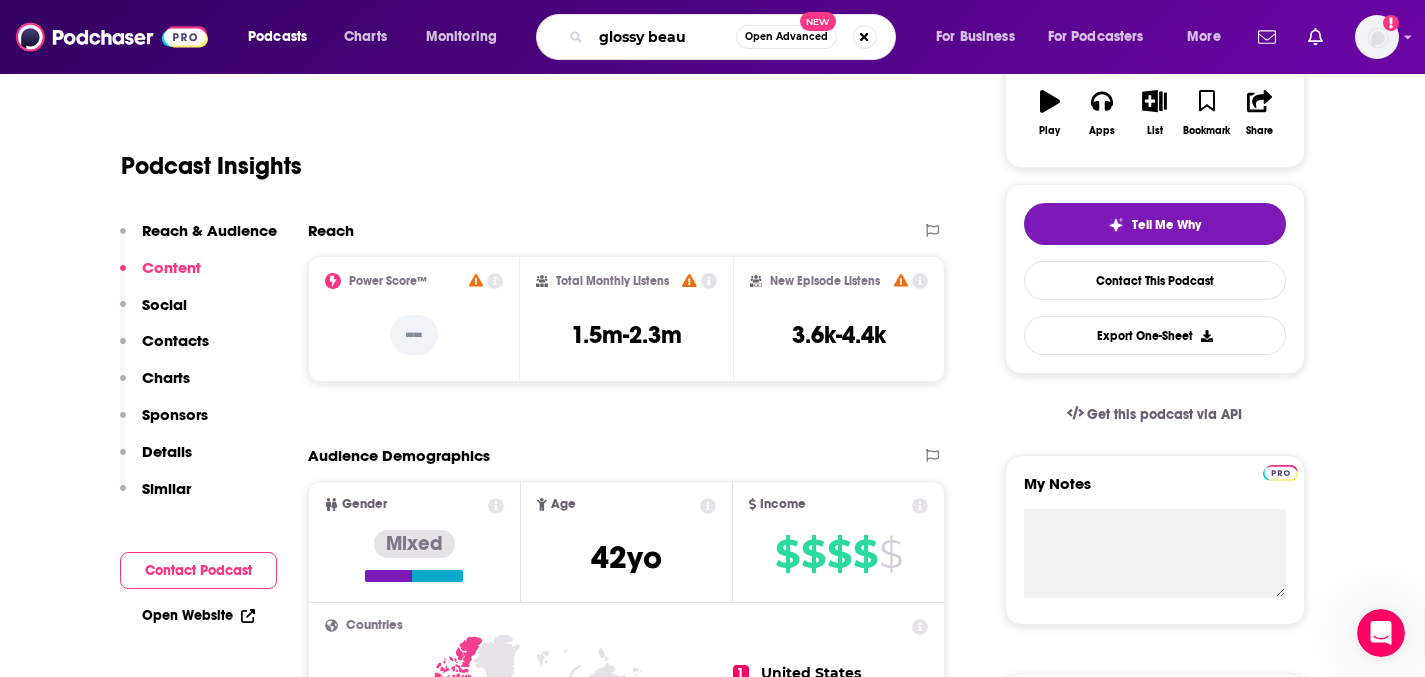 type on "glossy beaut" 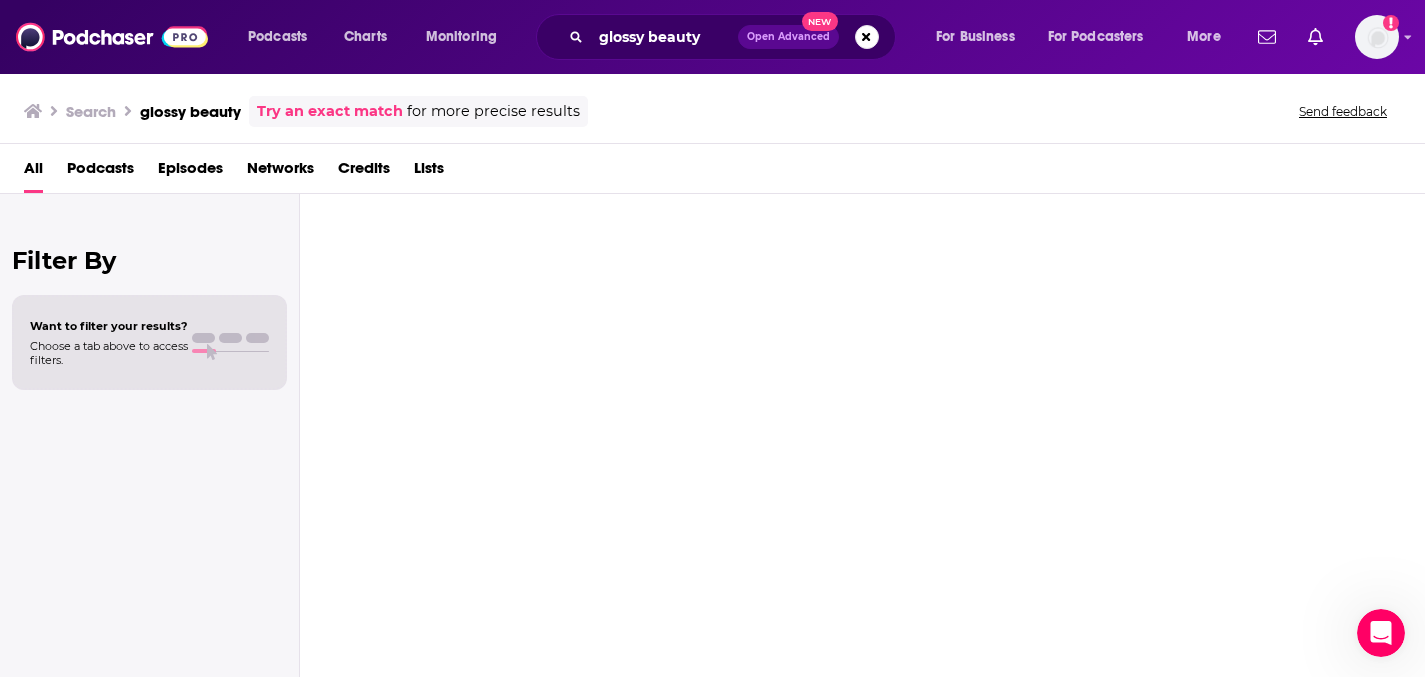 scroll, scrollTop: 0, scrollLeft: 0, axis: both 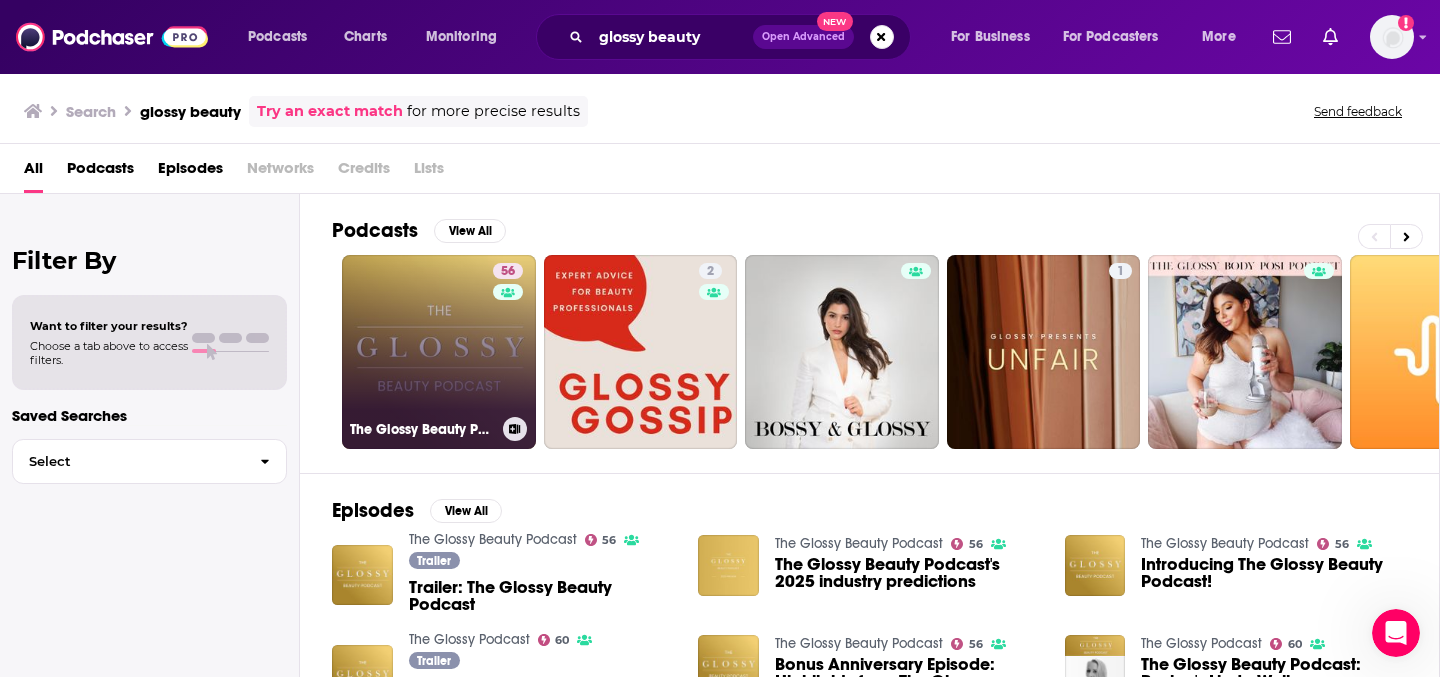 click on "56 The Glossy Beauty Podcast" at bounding box center [439, 352] 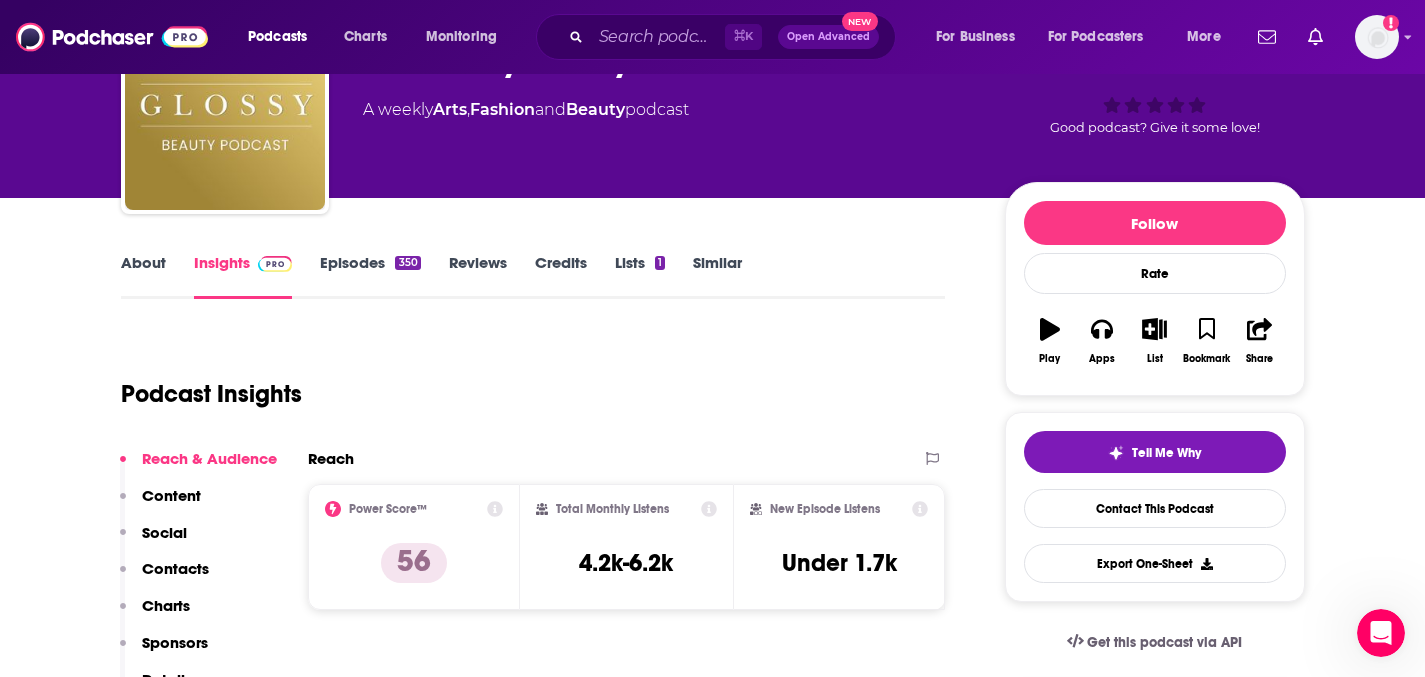 scroll, scrollTop: 132, scrollLeft: 0, axis: vertical 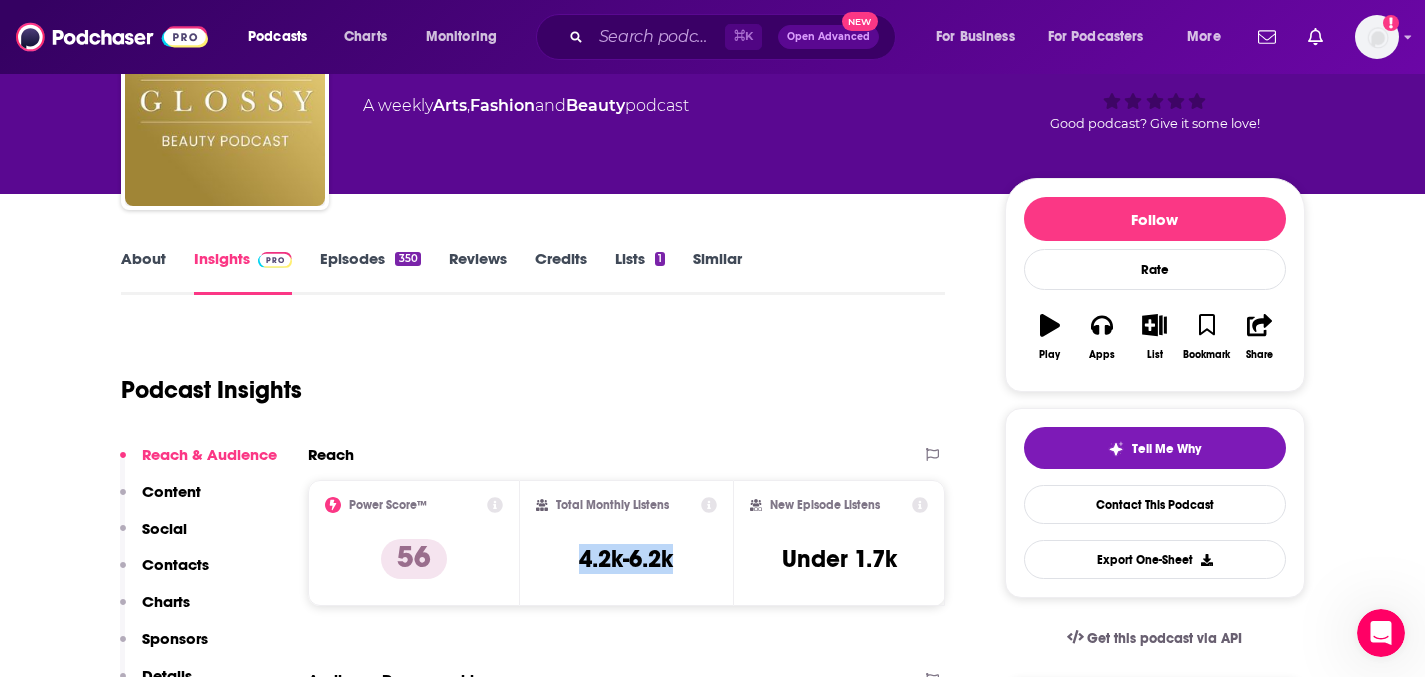 drag, startPoint x: 572, startPoint y: 566, endPoint x: 686, endPoint y: 563, distance: 114.03947 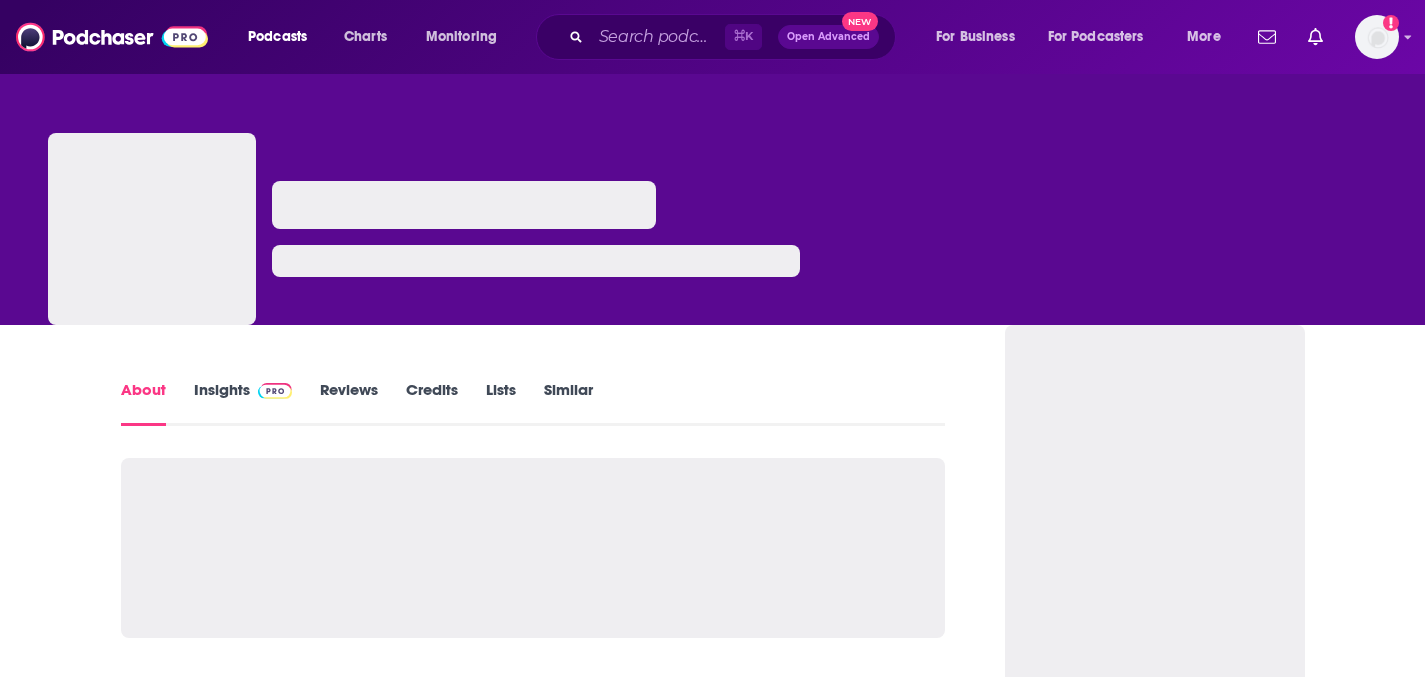 scroll, scrollTop: 0, scrollLeft: 0, axis: both 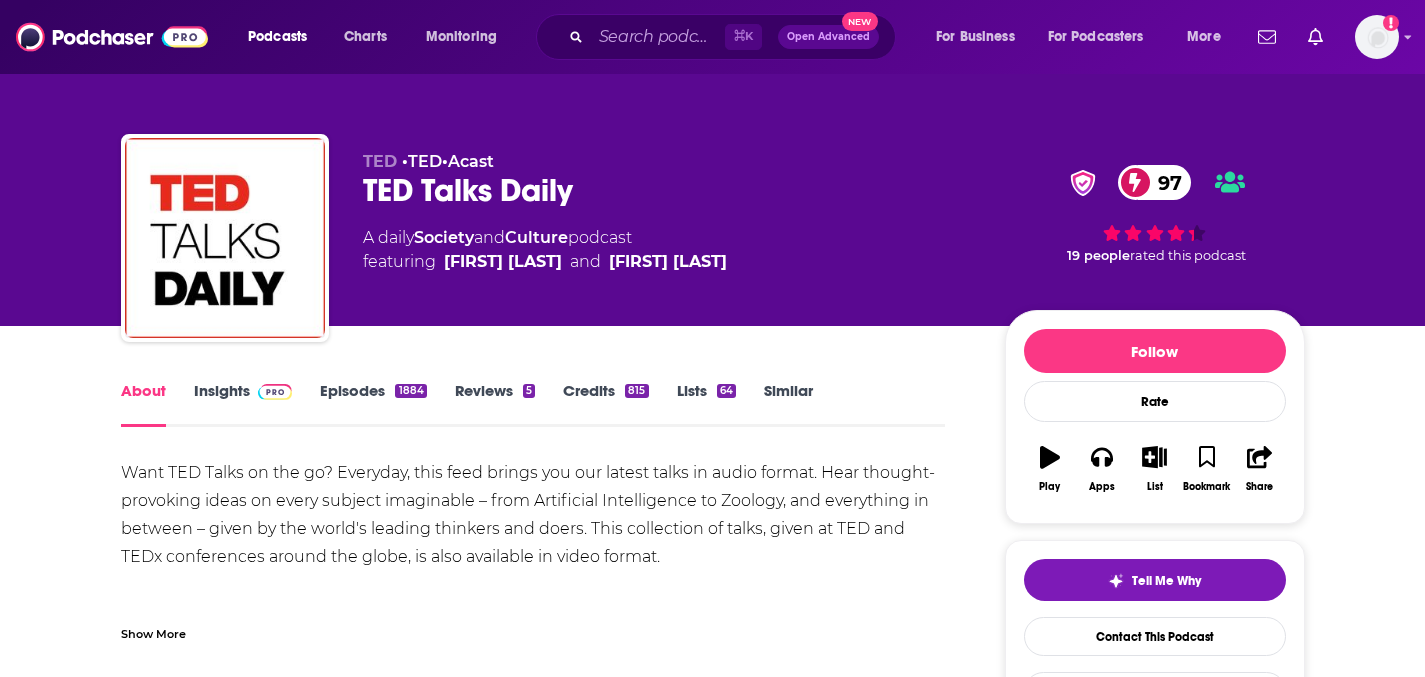 click on "Insights" at bounding box center [243, 404] 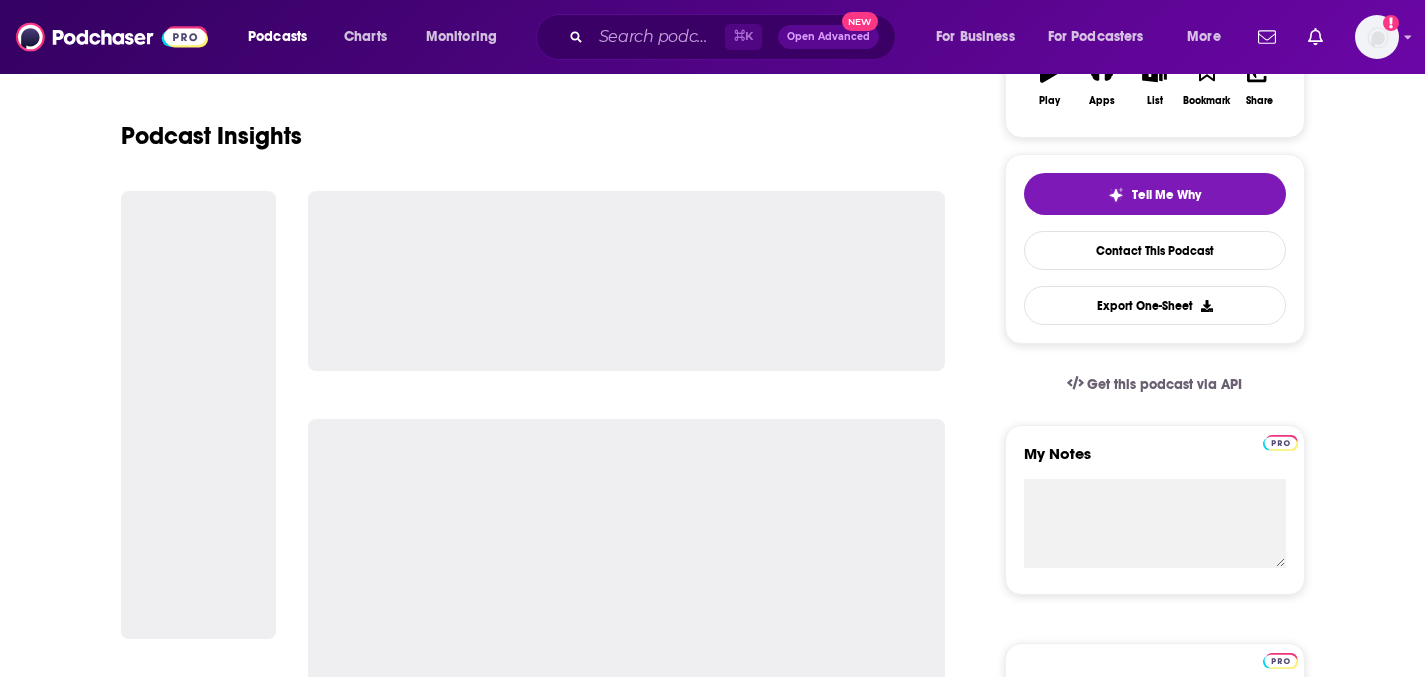scroll, scrollTop: 399, scrollLeft: 0, axis: vertical 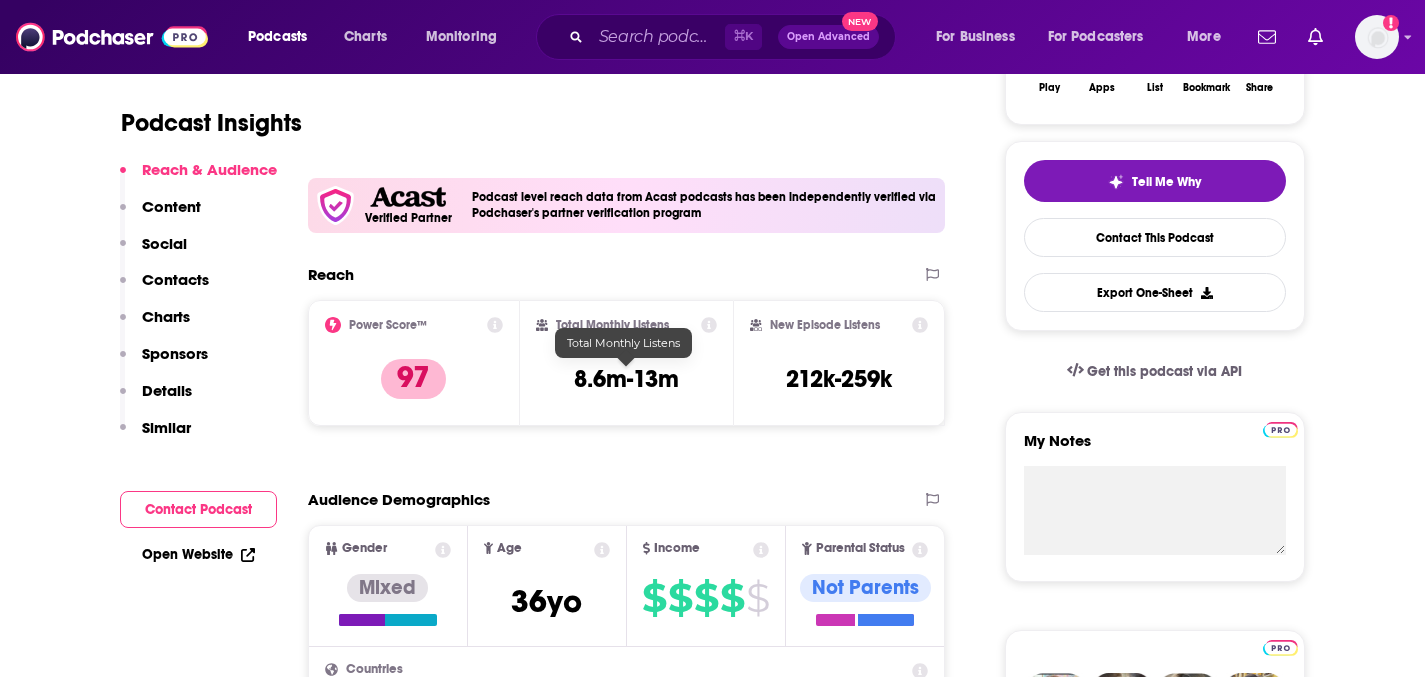 click on "8.6m-13m" at bounding box center (626, 379) 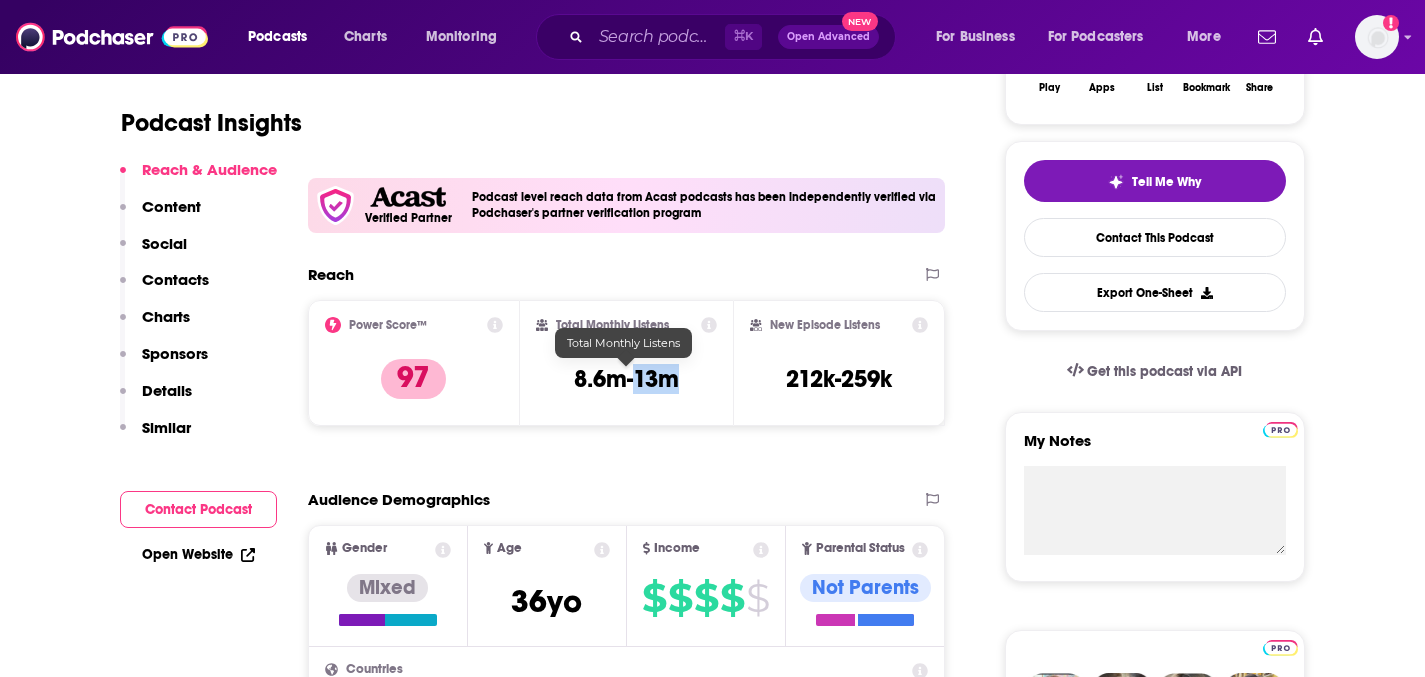 click on "8.6m-13m" at bounding box center (626, 379) 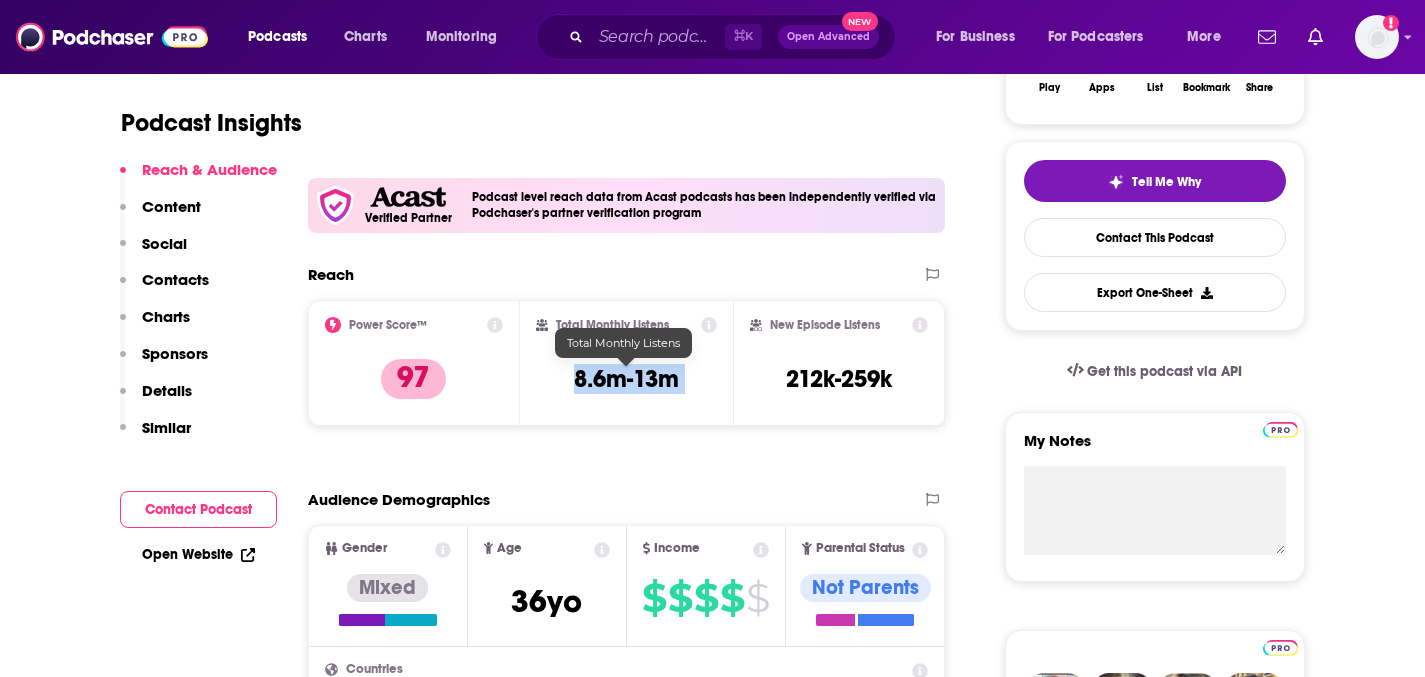 click on "8.6m-13m" at bounding box center [626, 379] 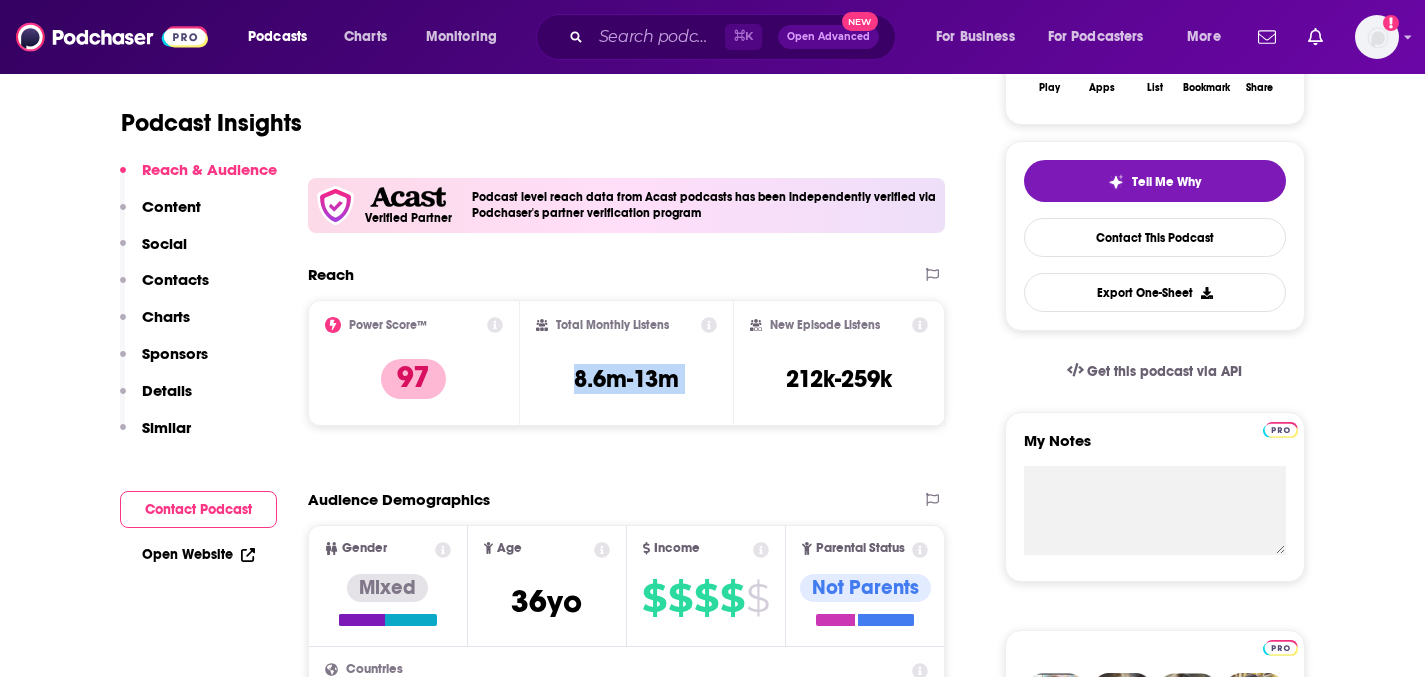 copy on "8.6m-13m" 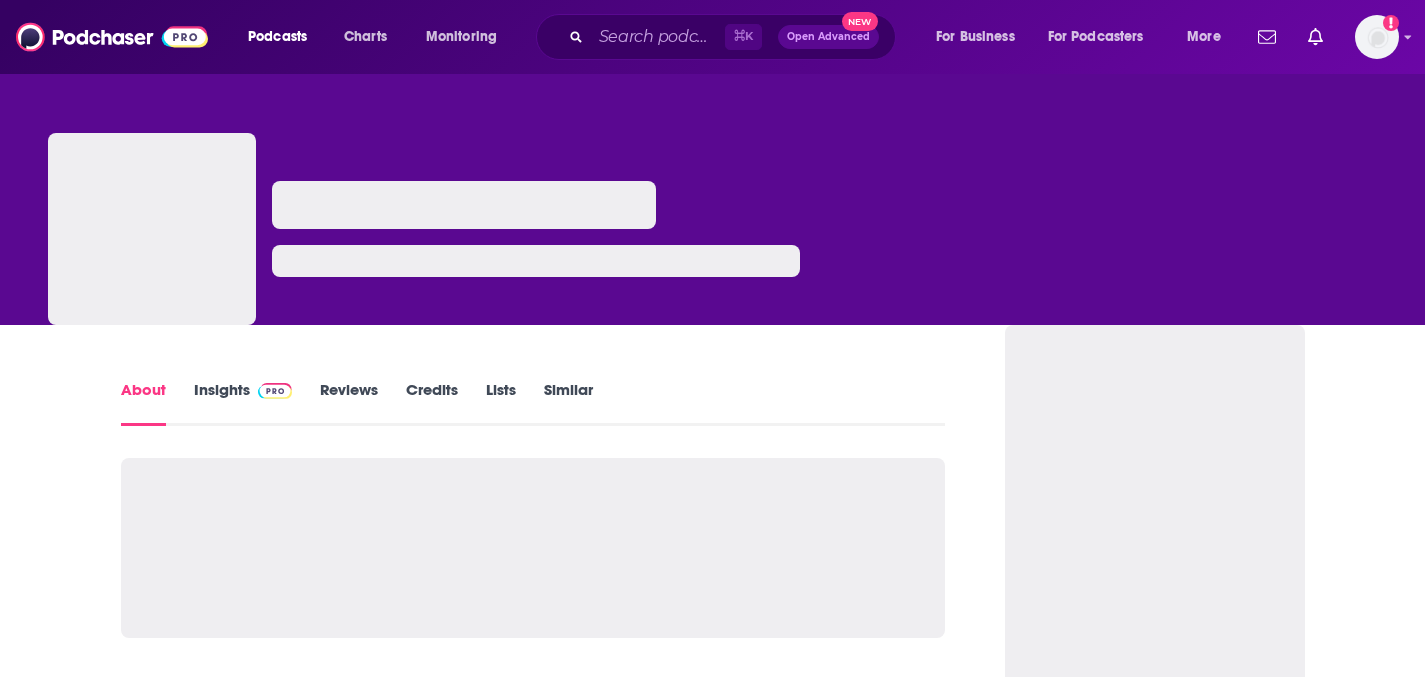 scroll, scrollTop: 0, scrollLeft: 0, axis: both 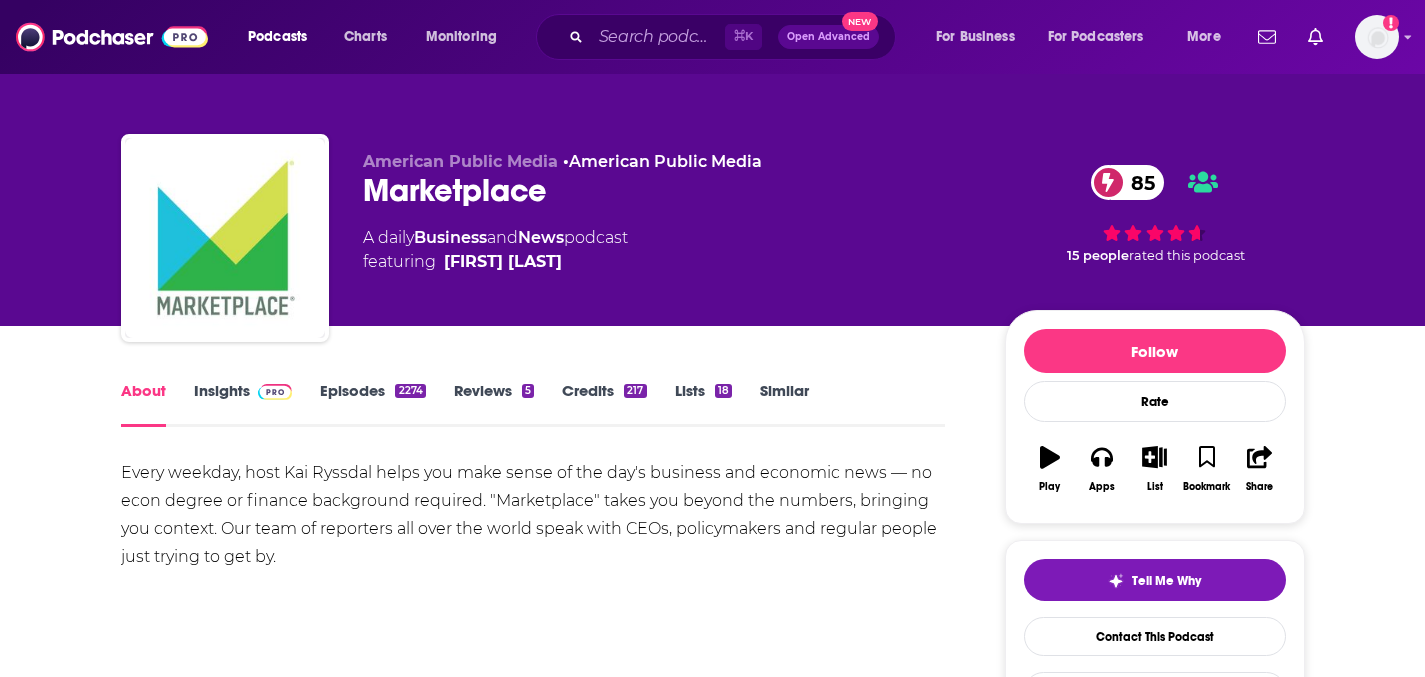 click at bounding box center (275, 392) 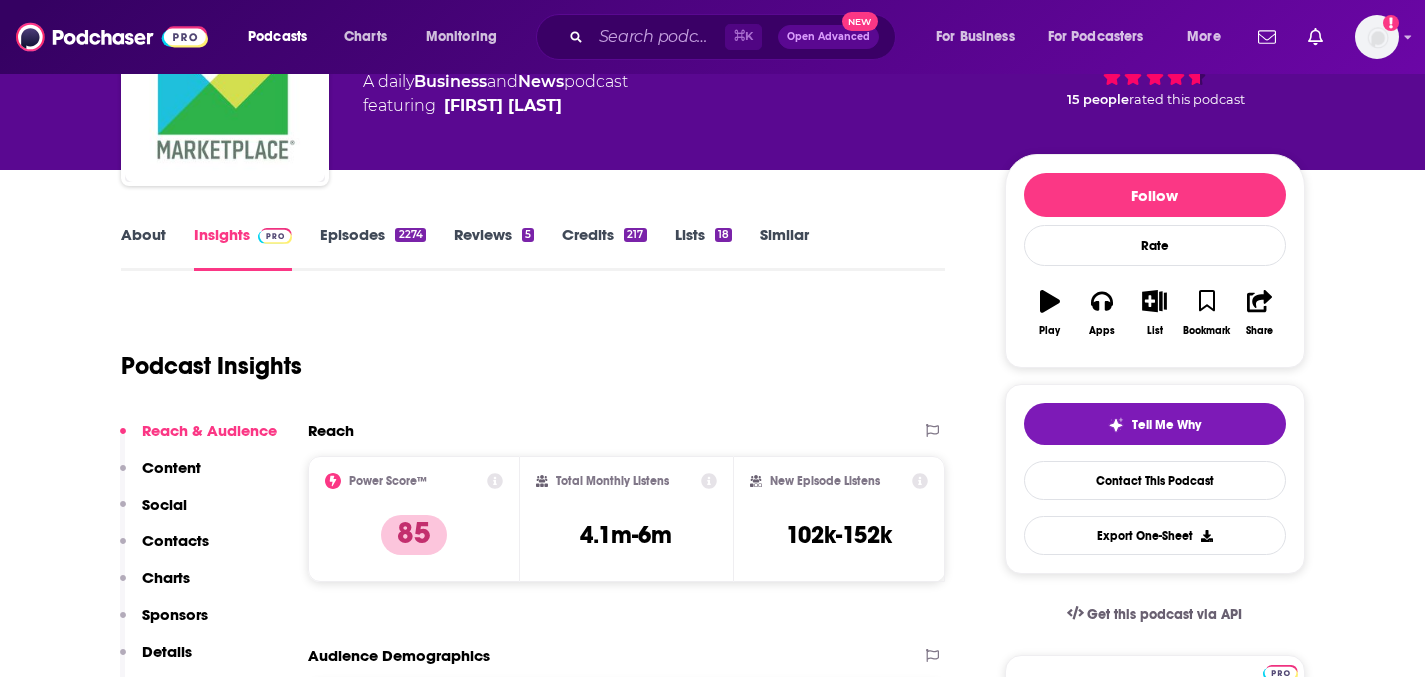 scroll, scrollTop: 163, scrollLeft: 0, axis: vertical 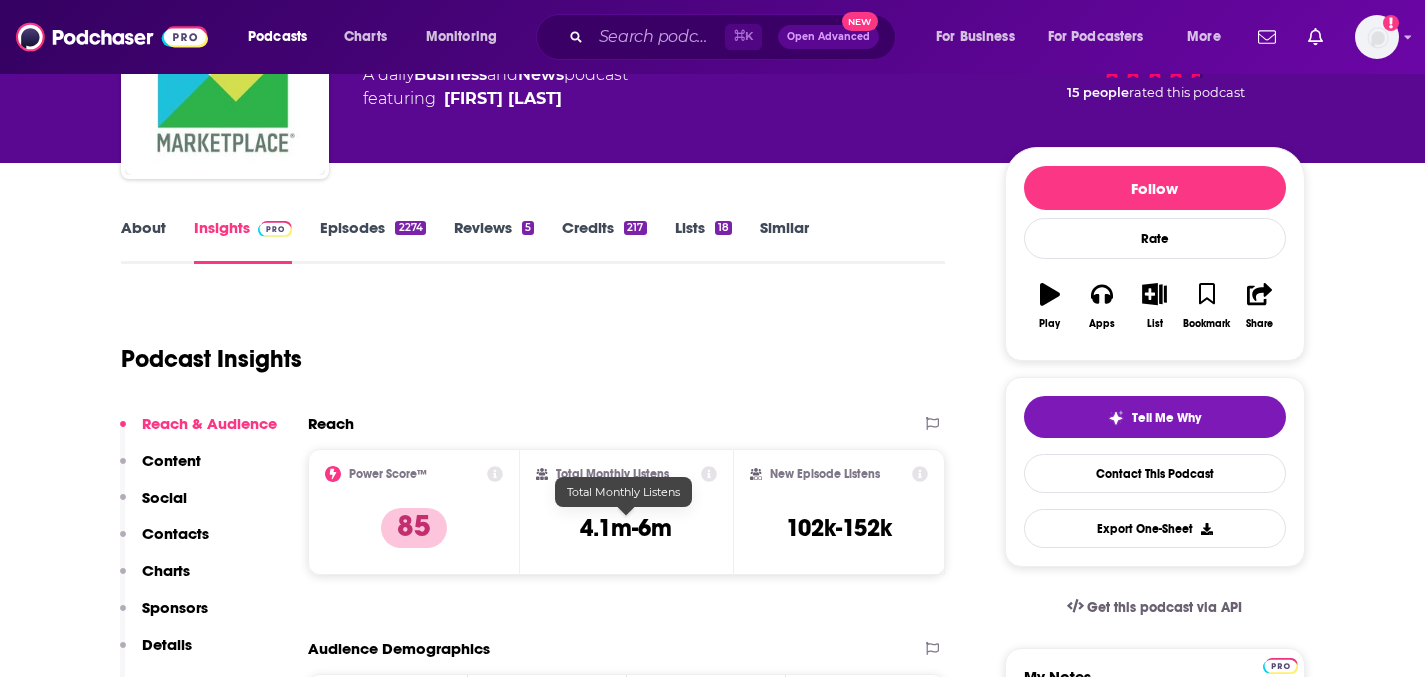 click on "4.1m-6m" at bounding box center [626, 528] 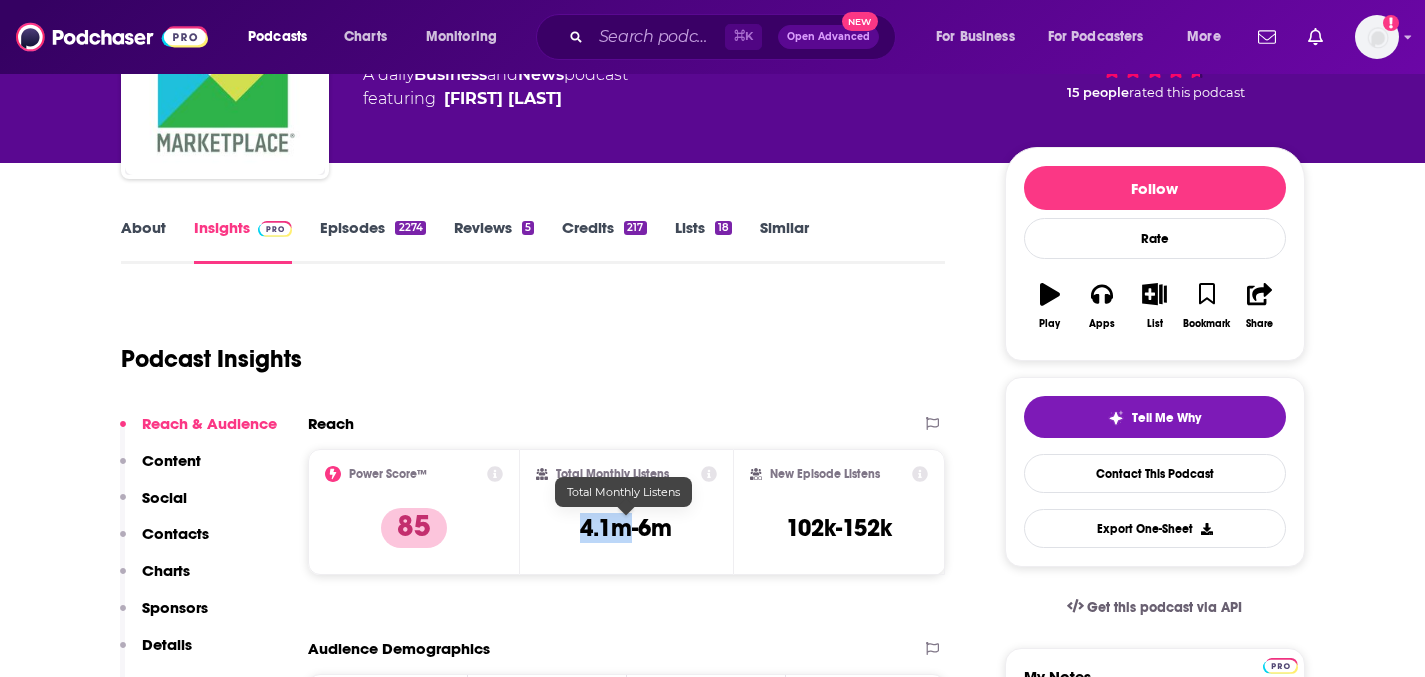 click on "4.1m-6m" at bounding box center [626, 528] 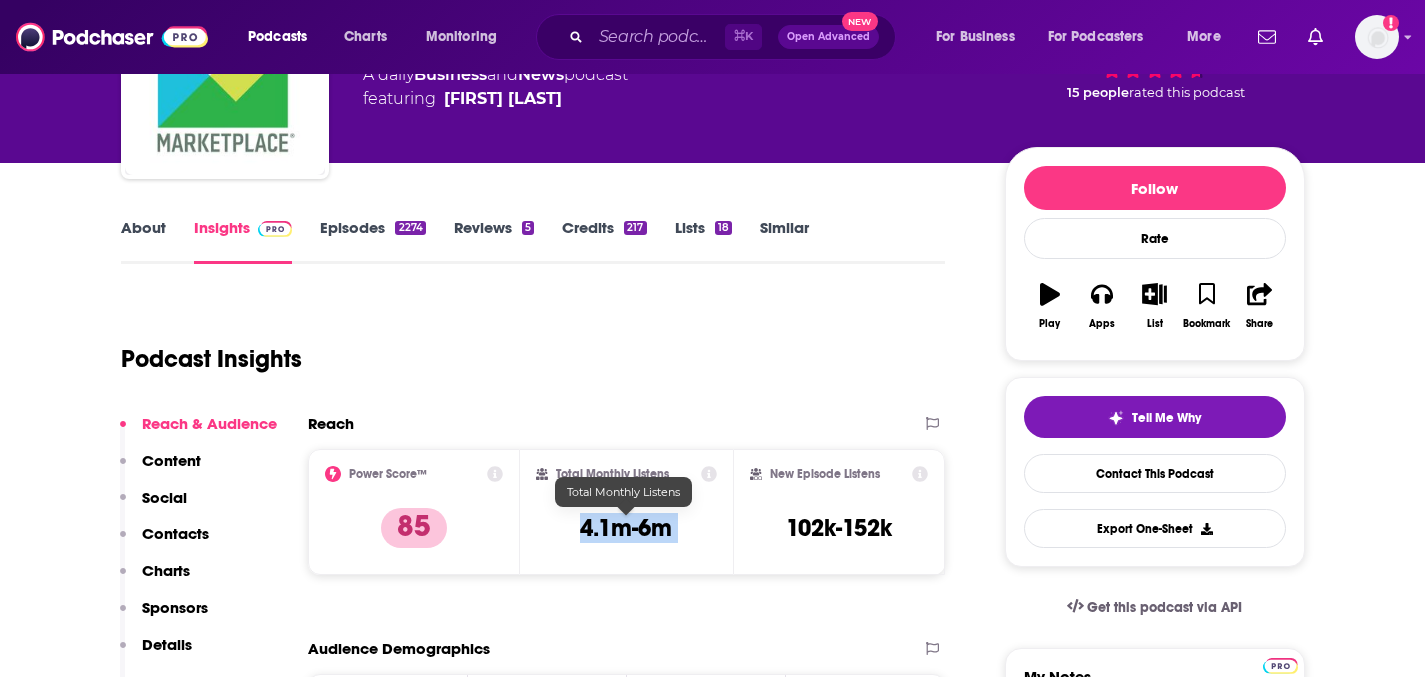 click on "4.1m-6m" at bounding box center (626, 528) 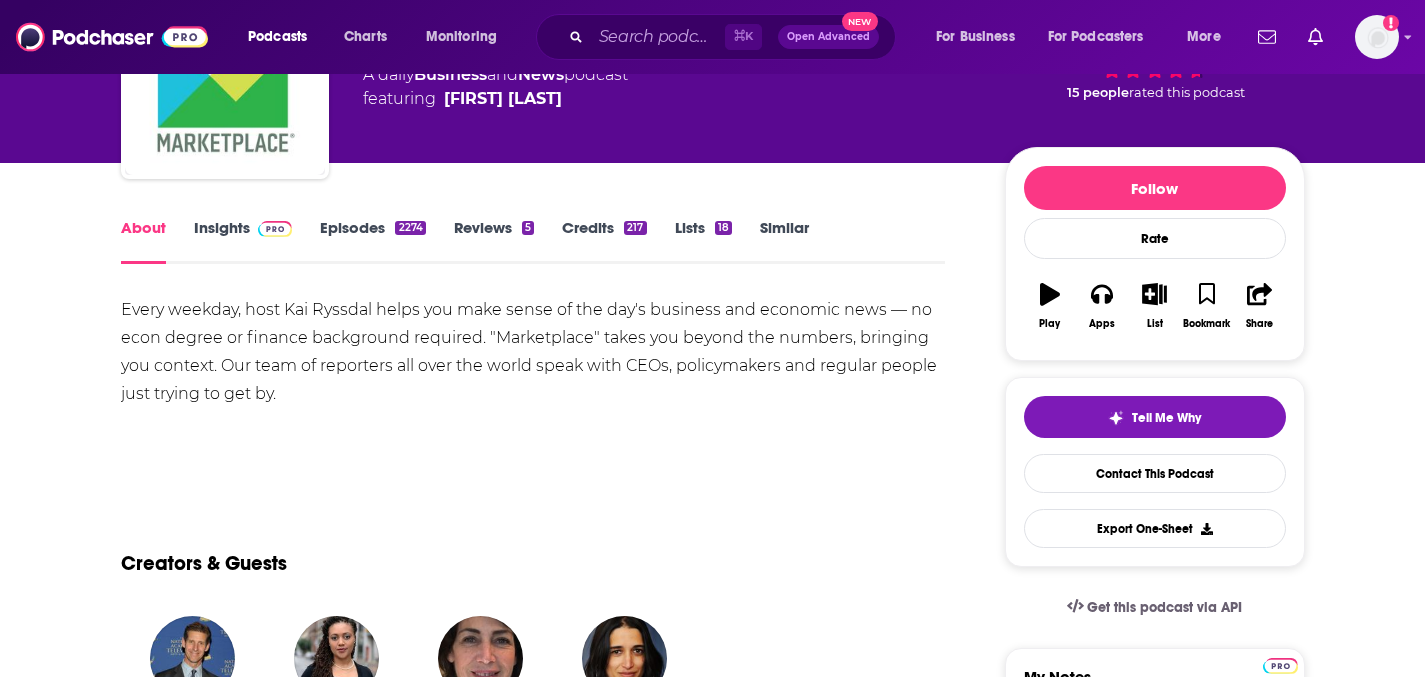 scroll, scrollTop: 0, scrollLeft: 0, axis: both 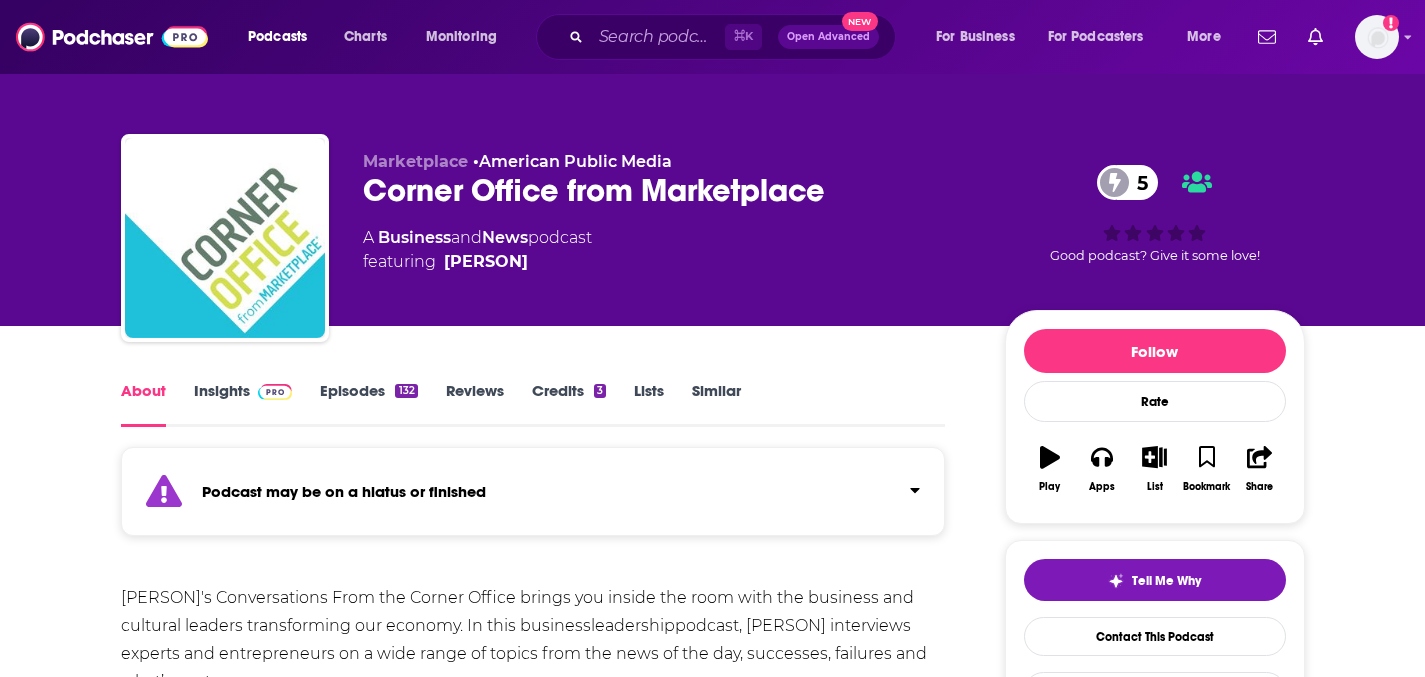 click on "Insights" at bounding box center [243, 404] 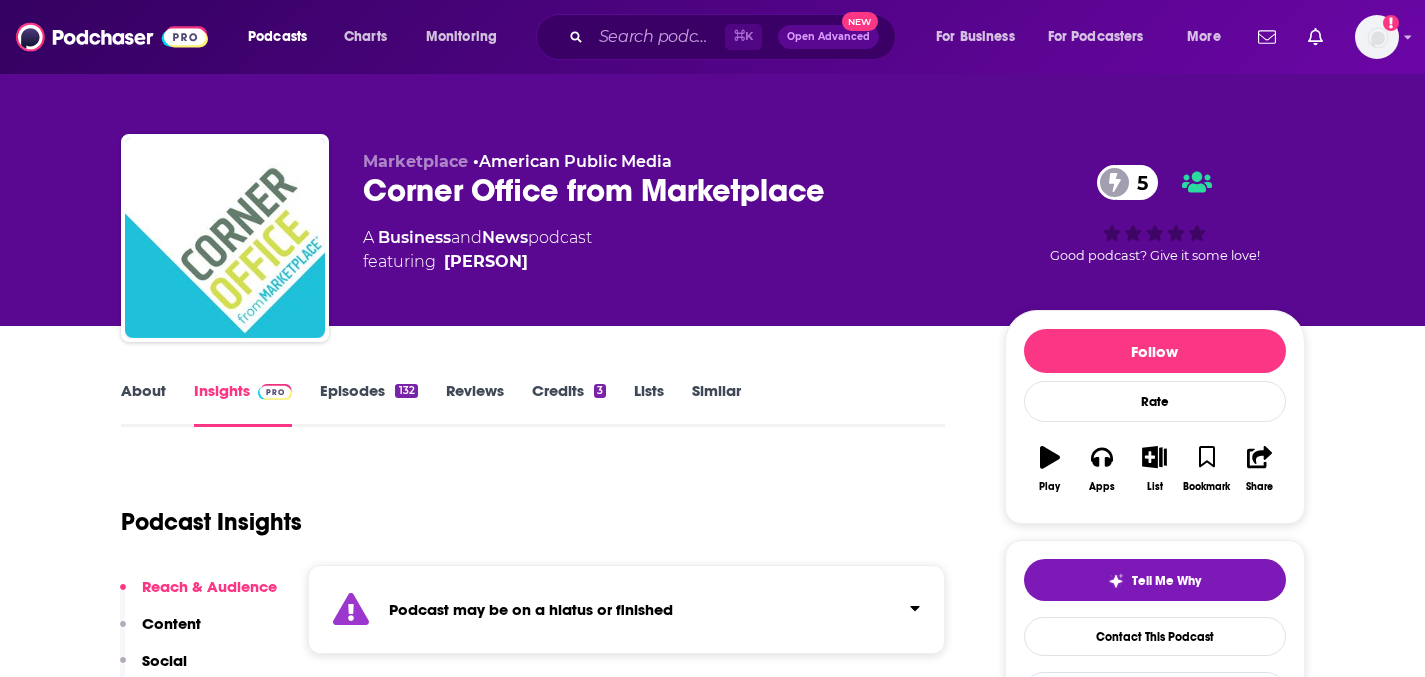 scroll, scrollTop: 7, scrollLeft: 0, axis: vertical 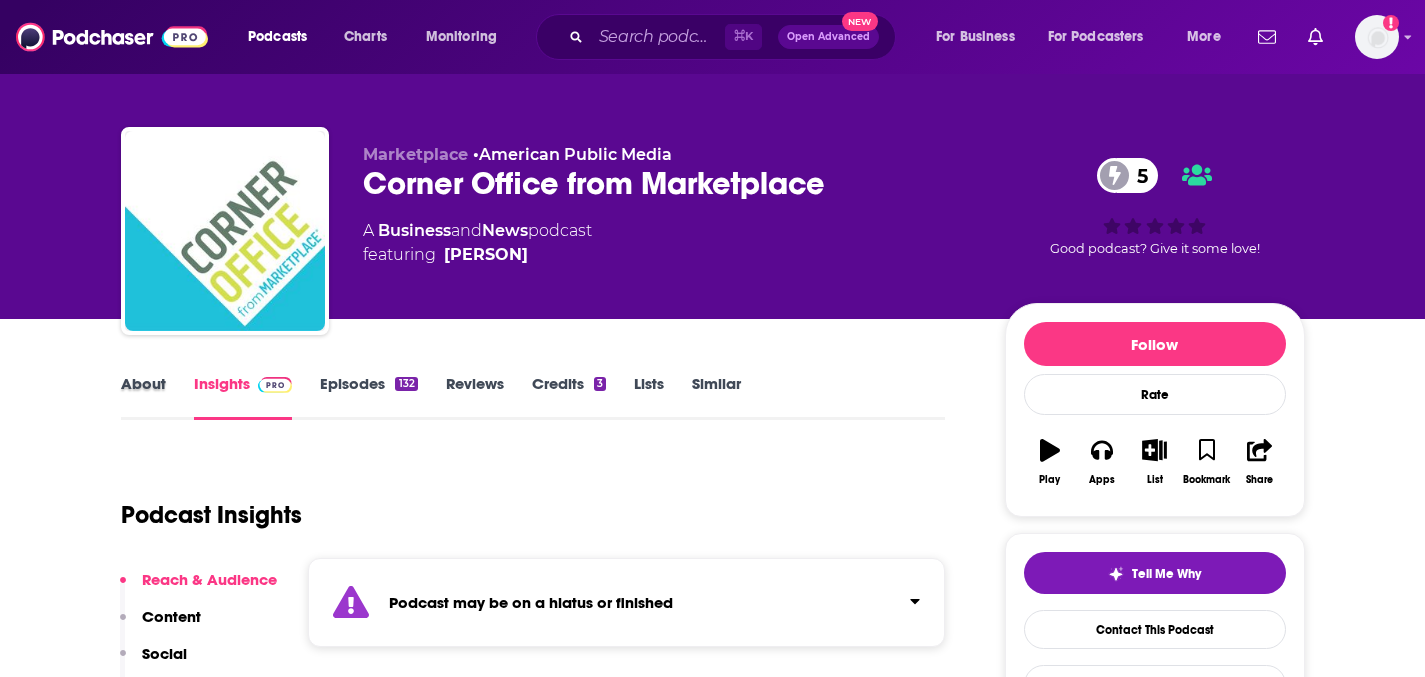 click on "About" at bounding box center [157, 397] 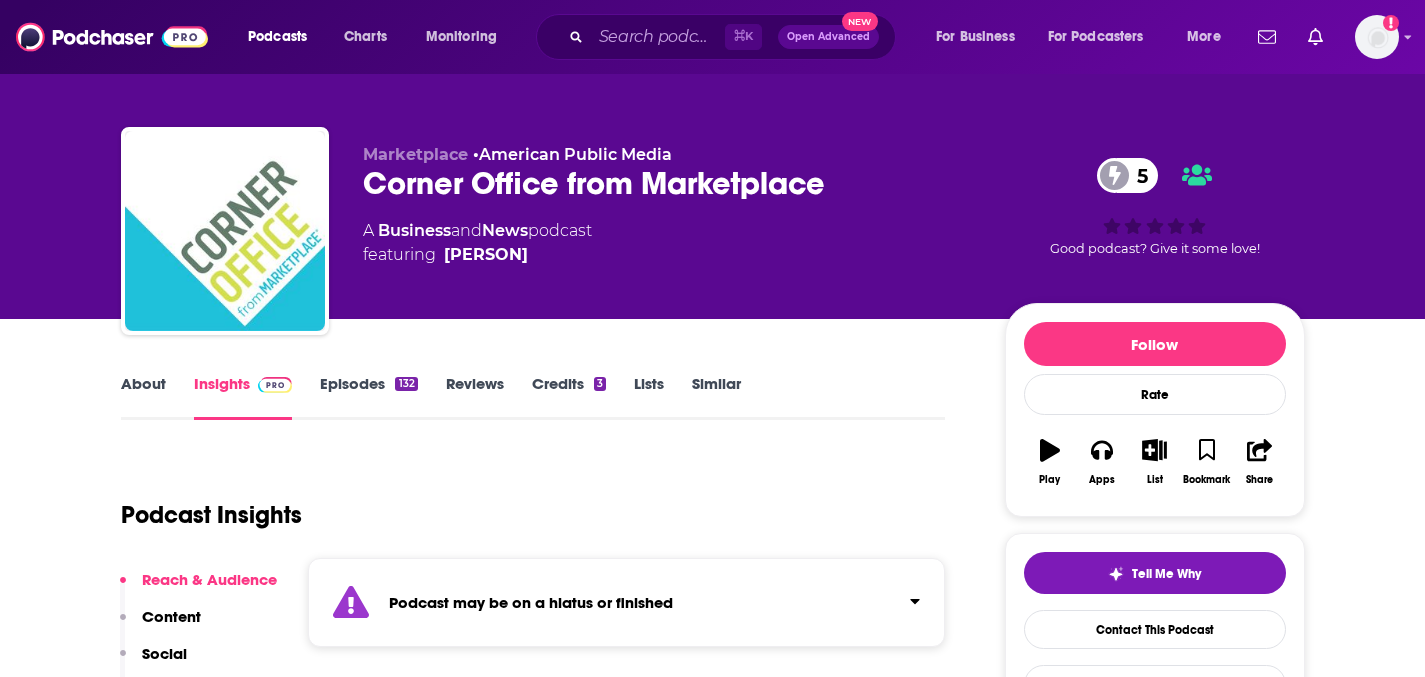 click on "Episodes 132" at bounding box center [368, 397] 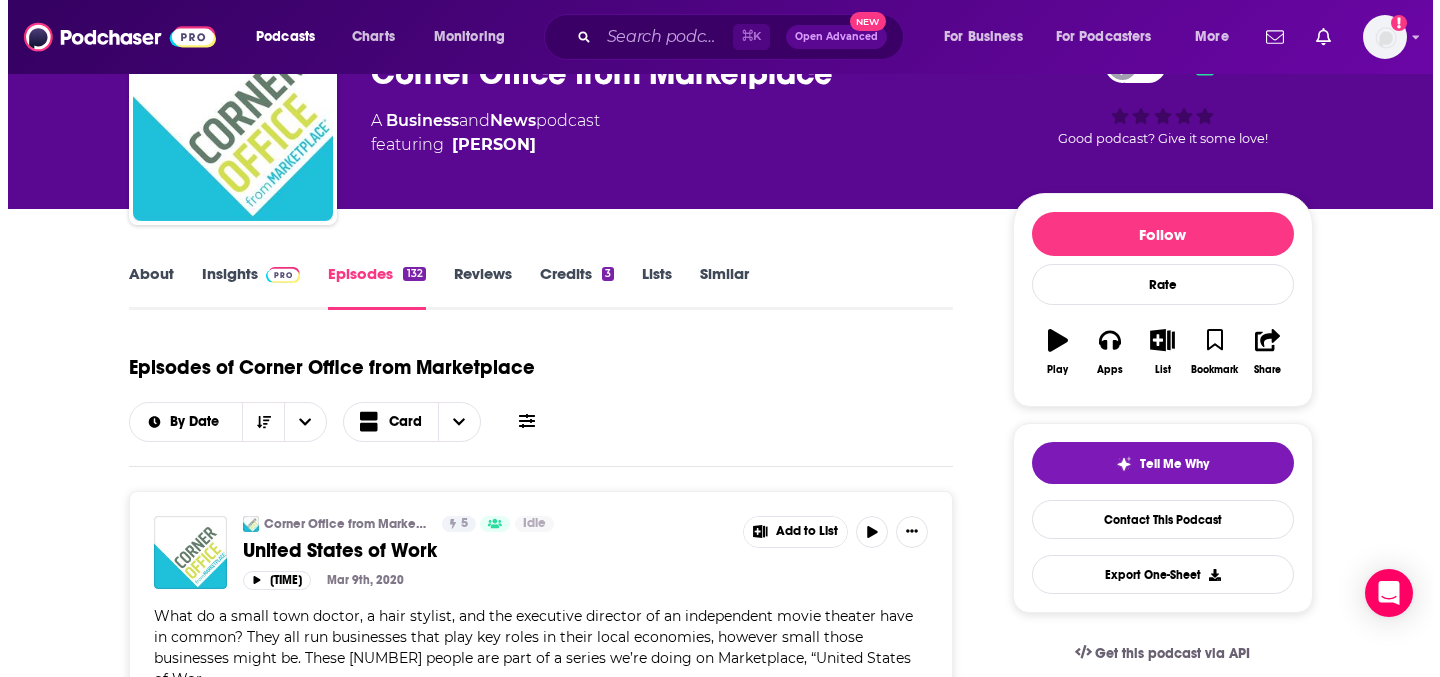 scroll, scrollTop: 115, scrollLeft: 0, axis: vertical 